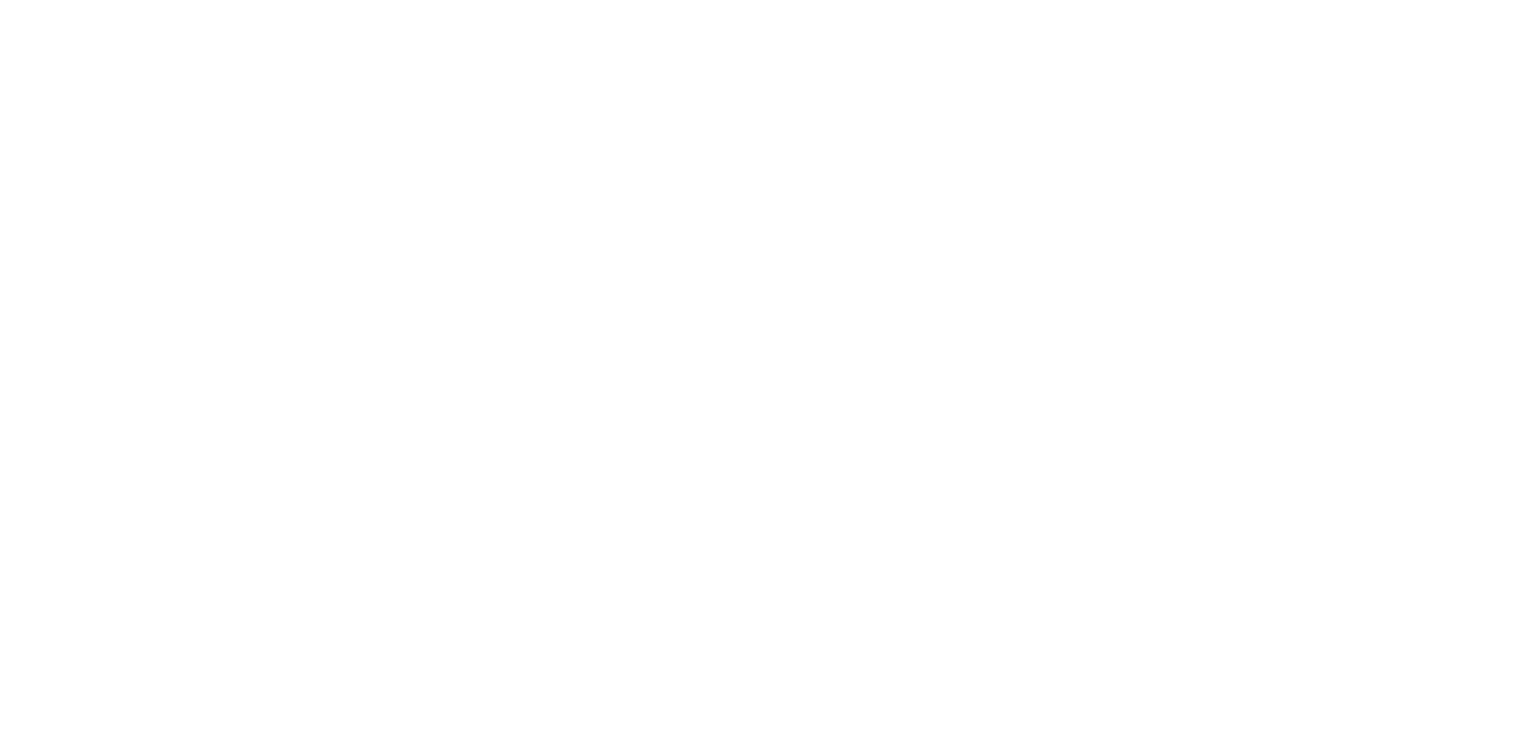 scroll, scrollTop: 0, scrollLeft: 0, axis: both 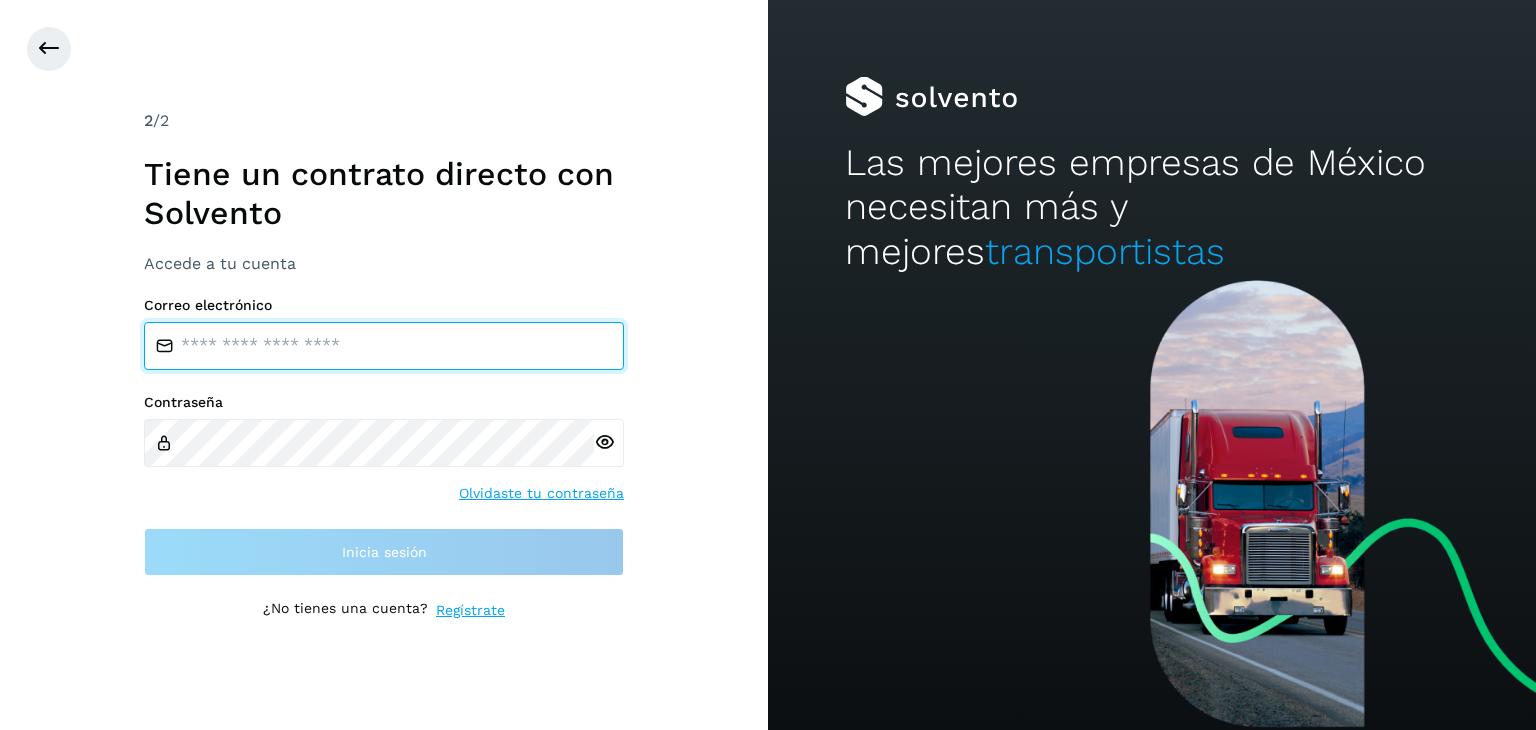type on "**********" 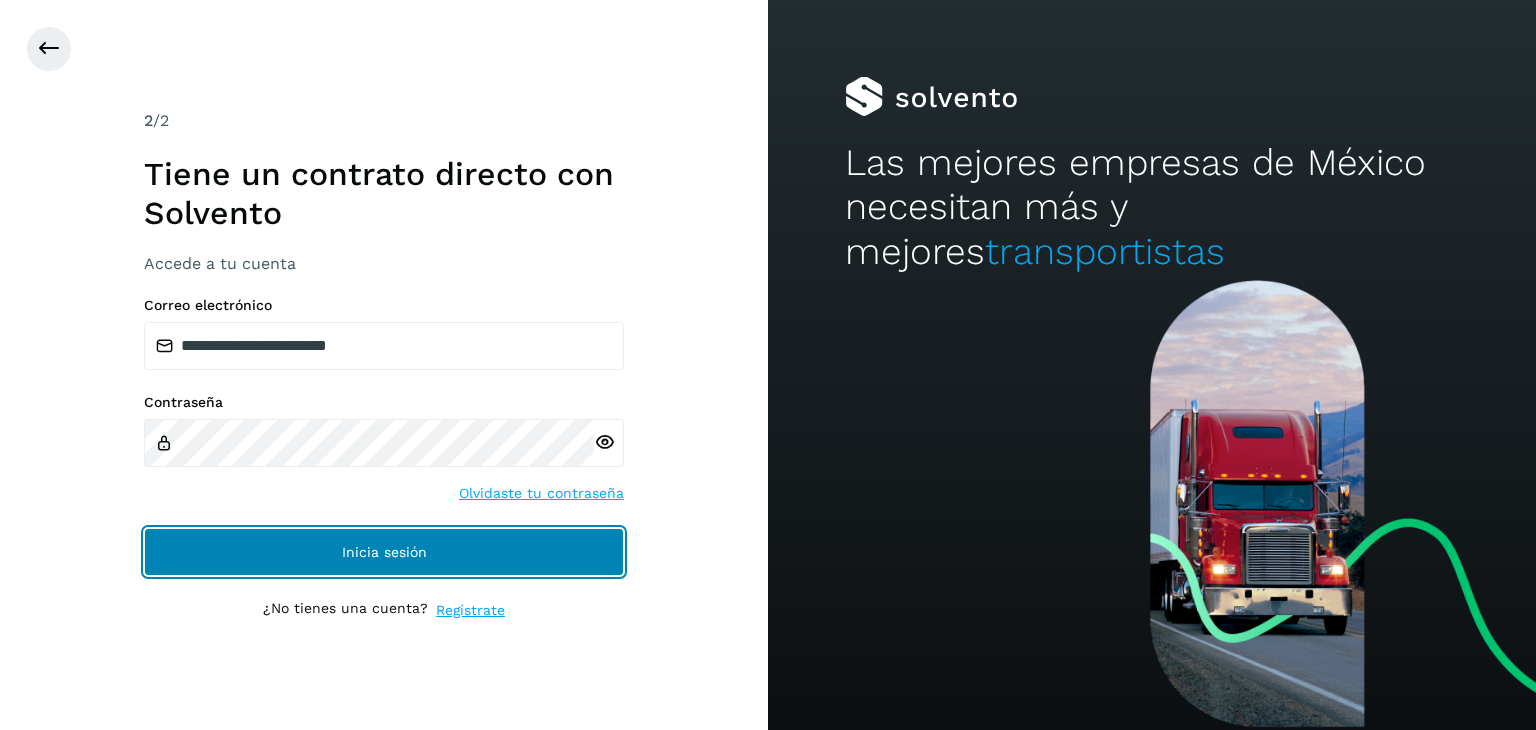 click on "Inicia sesión" at bounding box center (384, 552) 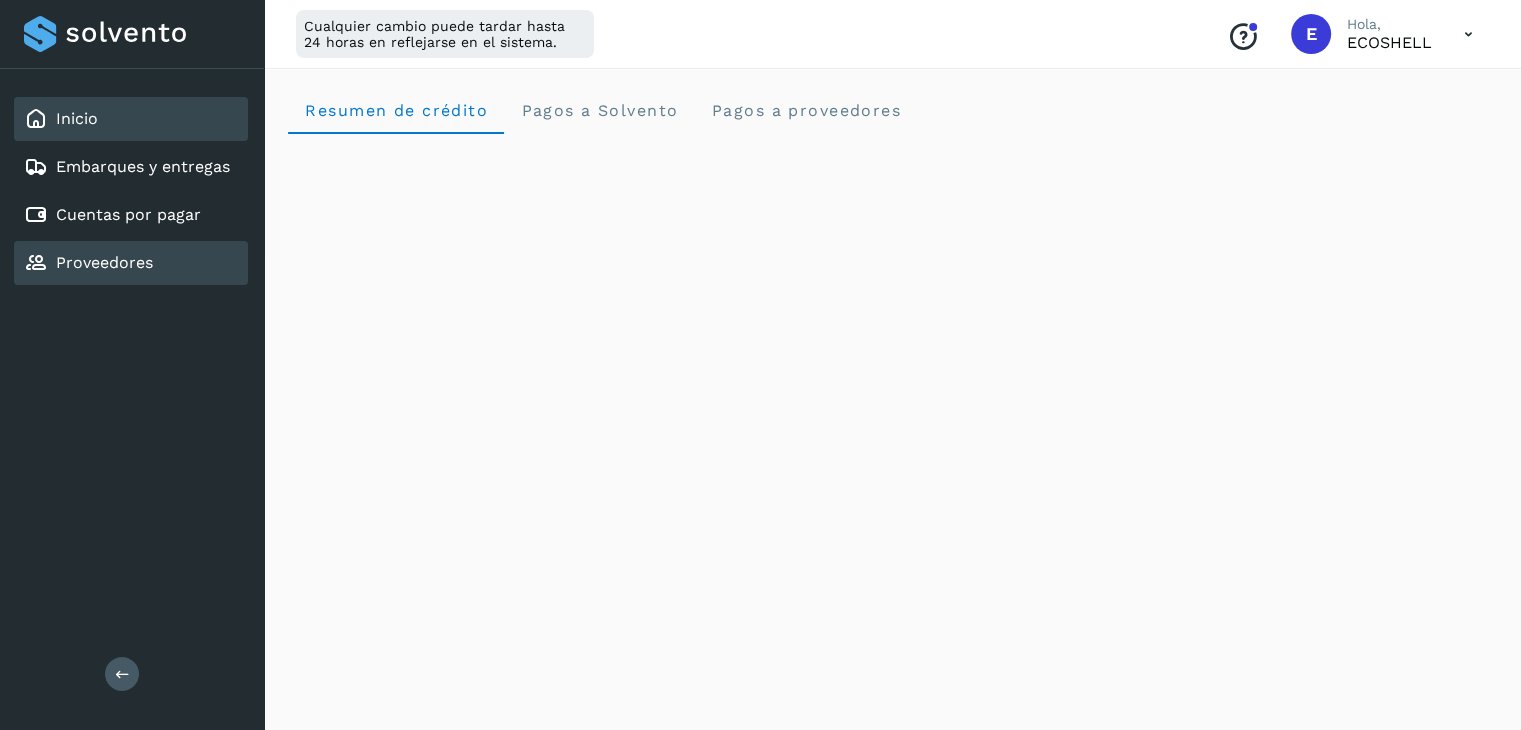 click on "Proveedores" at bounding box center (104, 262) 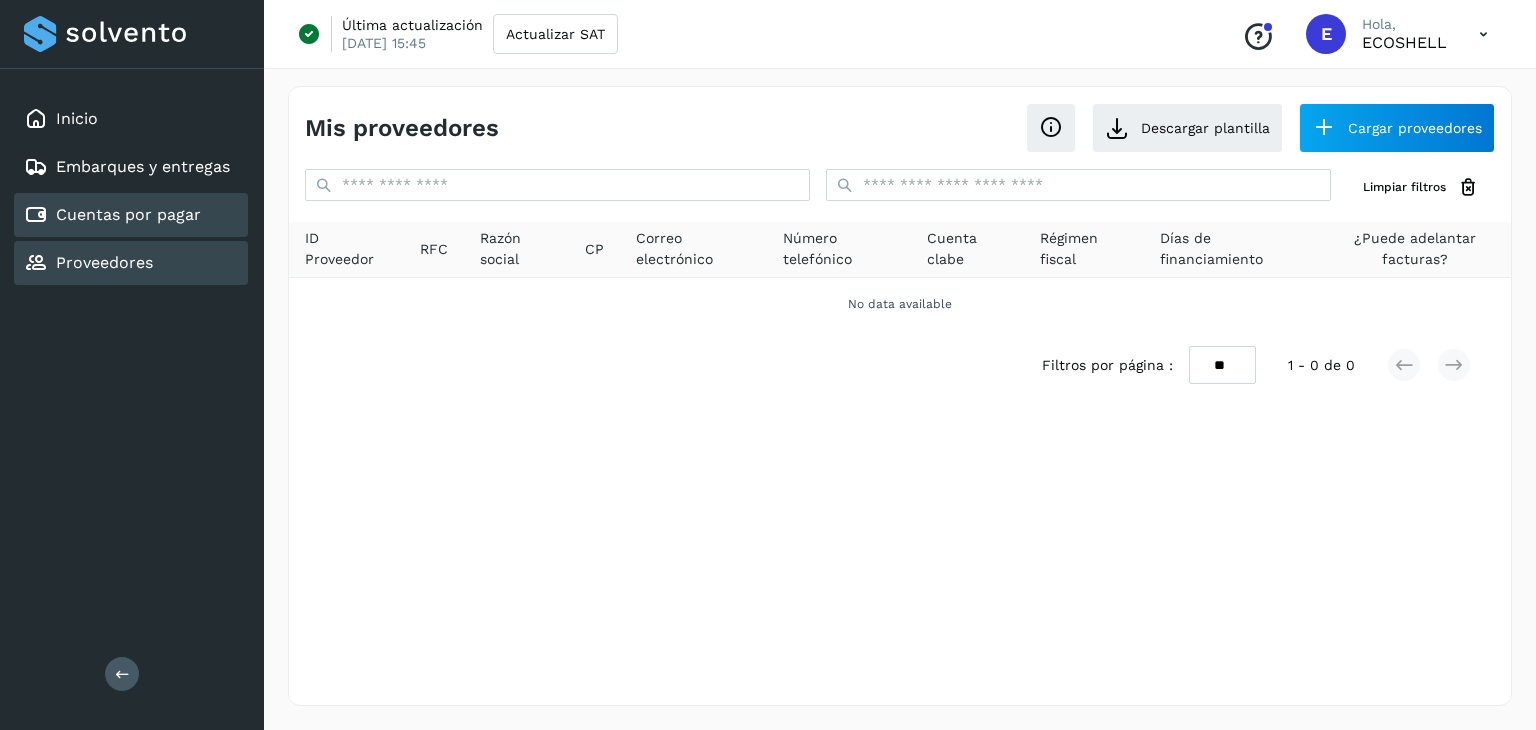 click on "Cuentas por pagar" at bounding box center [128, 214] 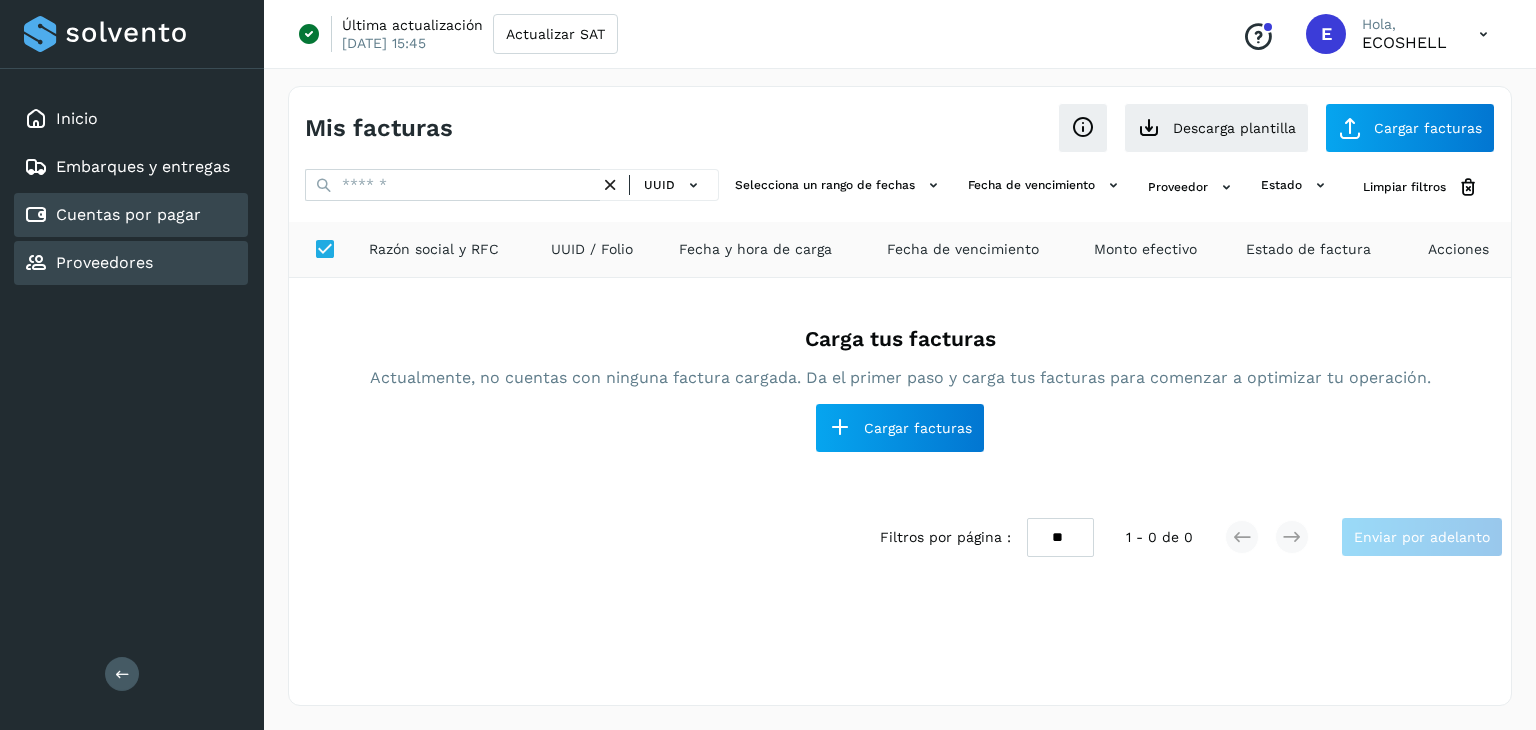 click on "Proveedores" 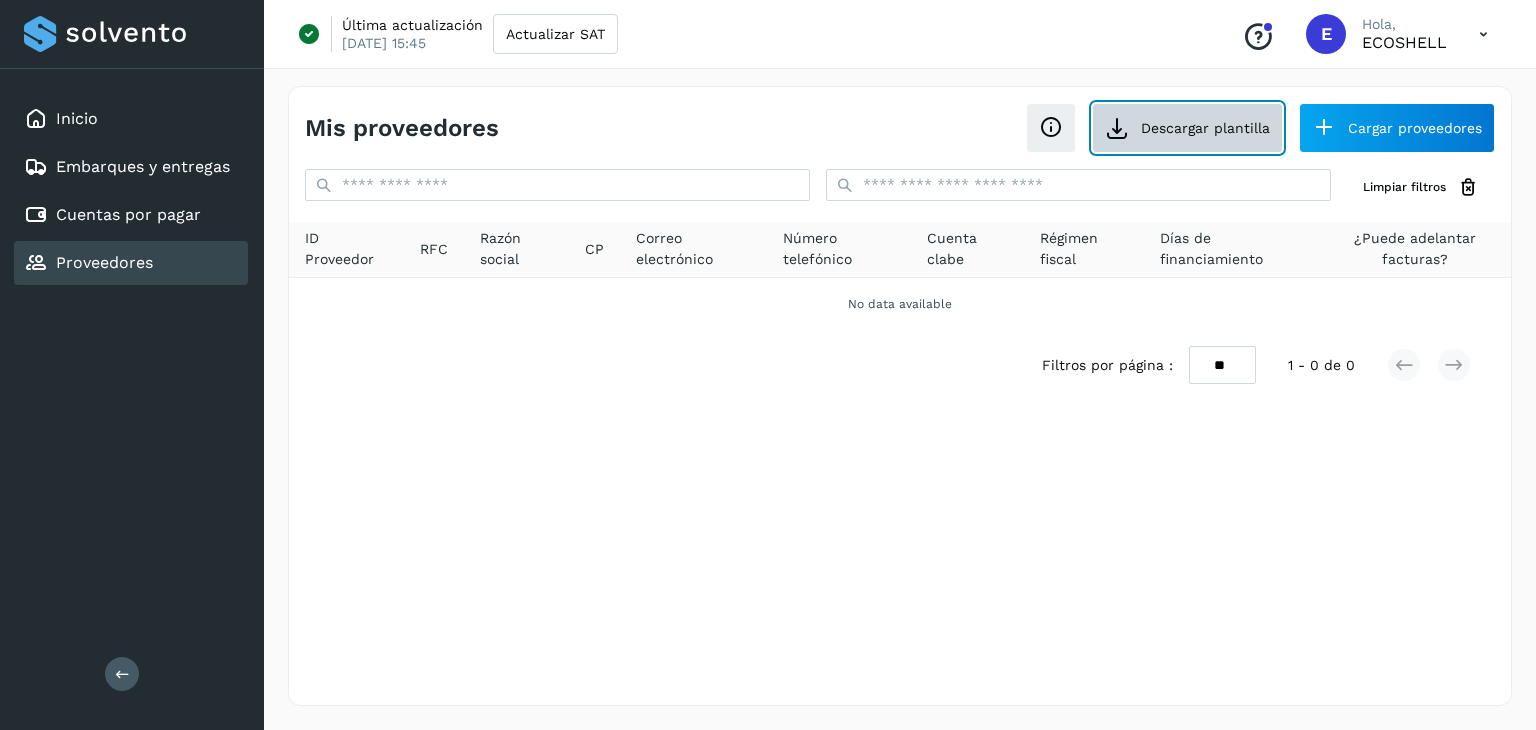 click on "Descargar plantilla" 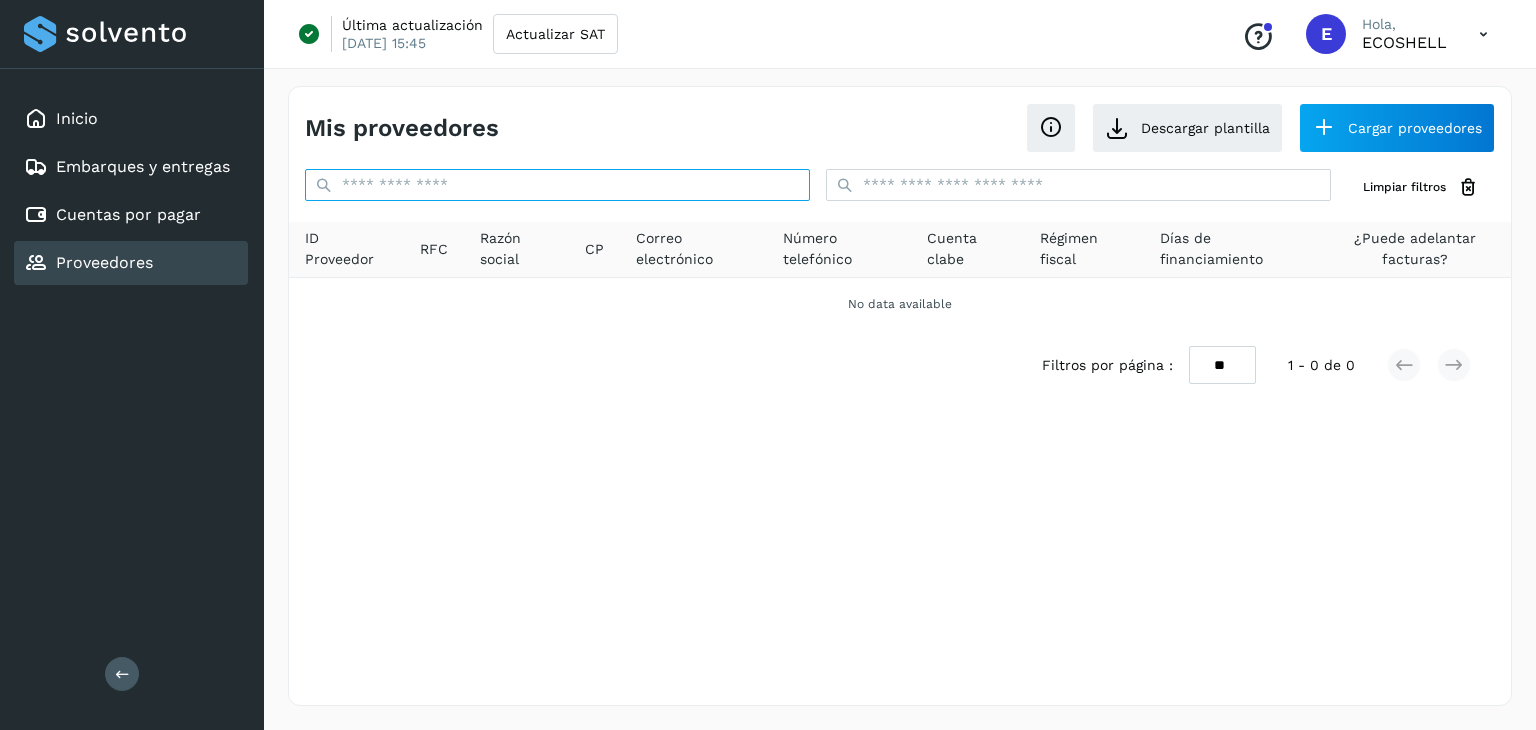 click at bounding box center (557, 185) 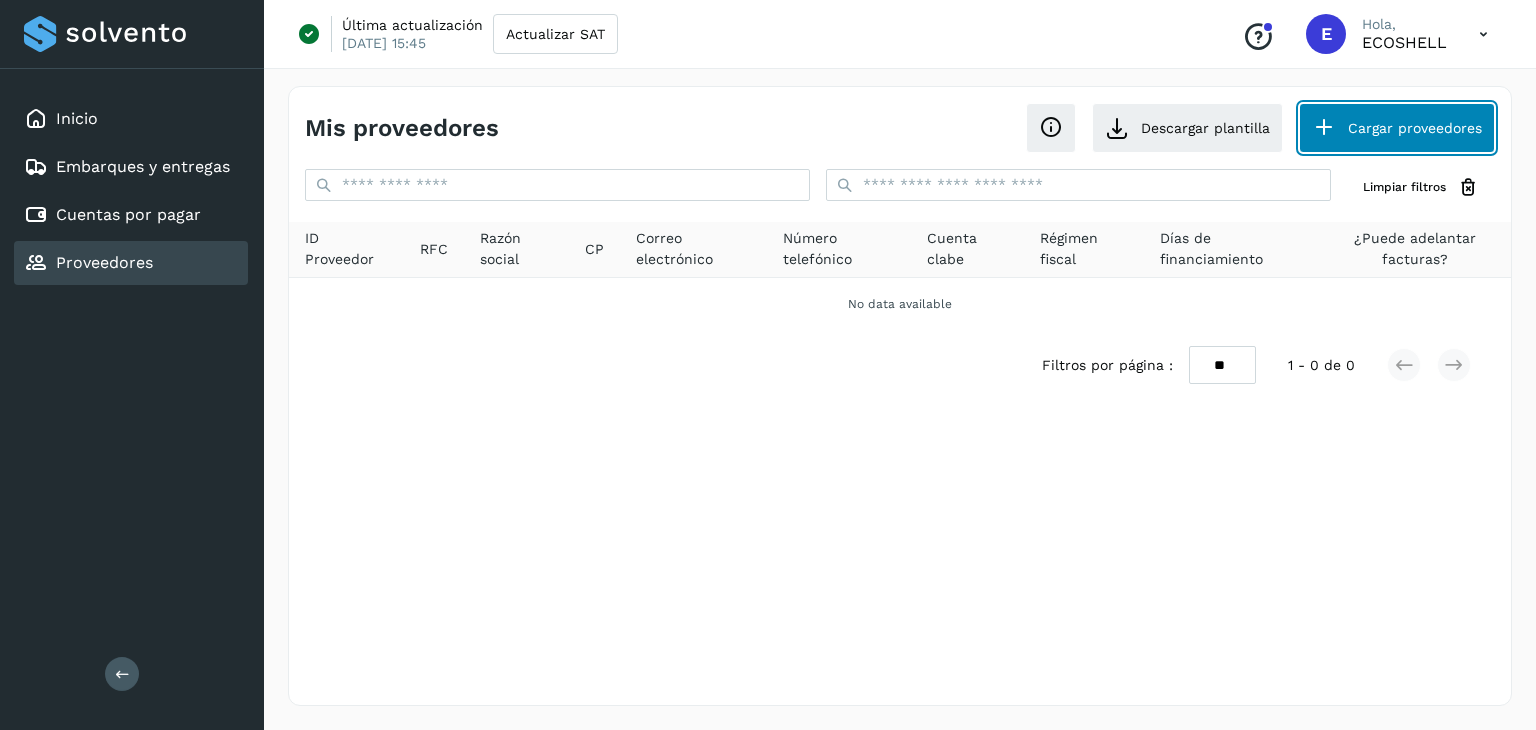 click on "Cargar proveedores" at bounding box center [1397, 128] 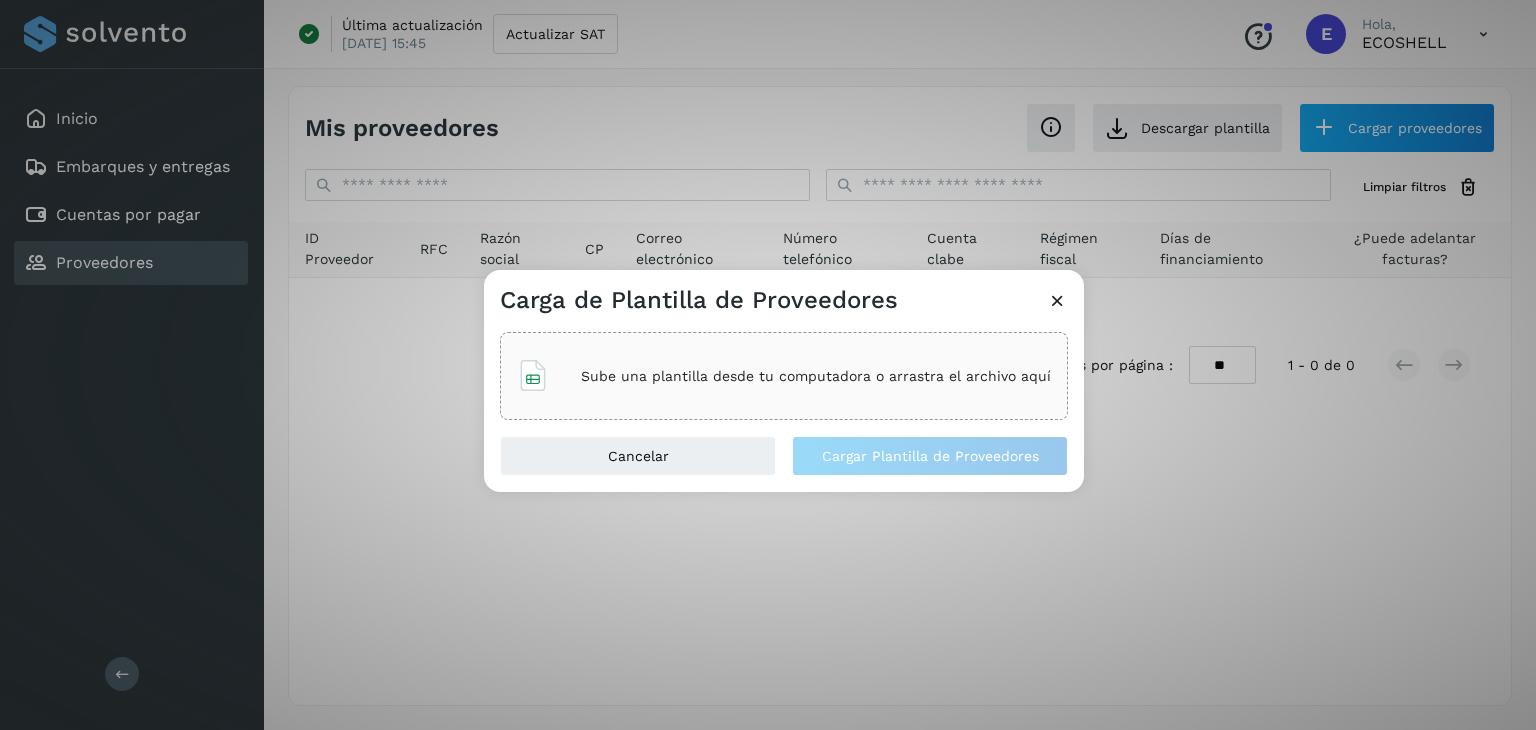 click on "Sube una plantilla desde tu computadora o arrastra el archivo aquí" 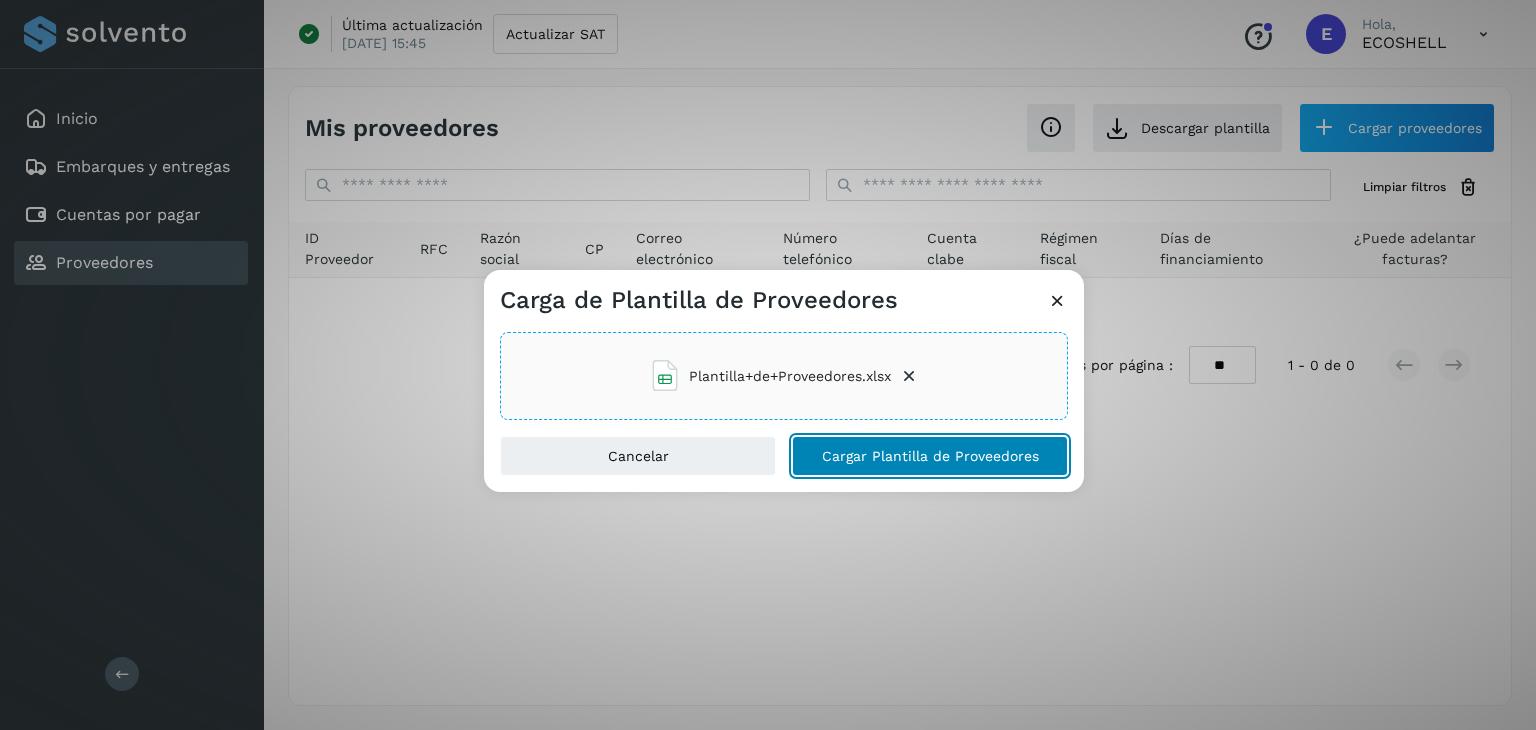 click on "Cargar Plantilla de Proveedores" 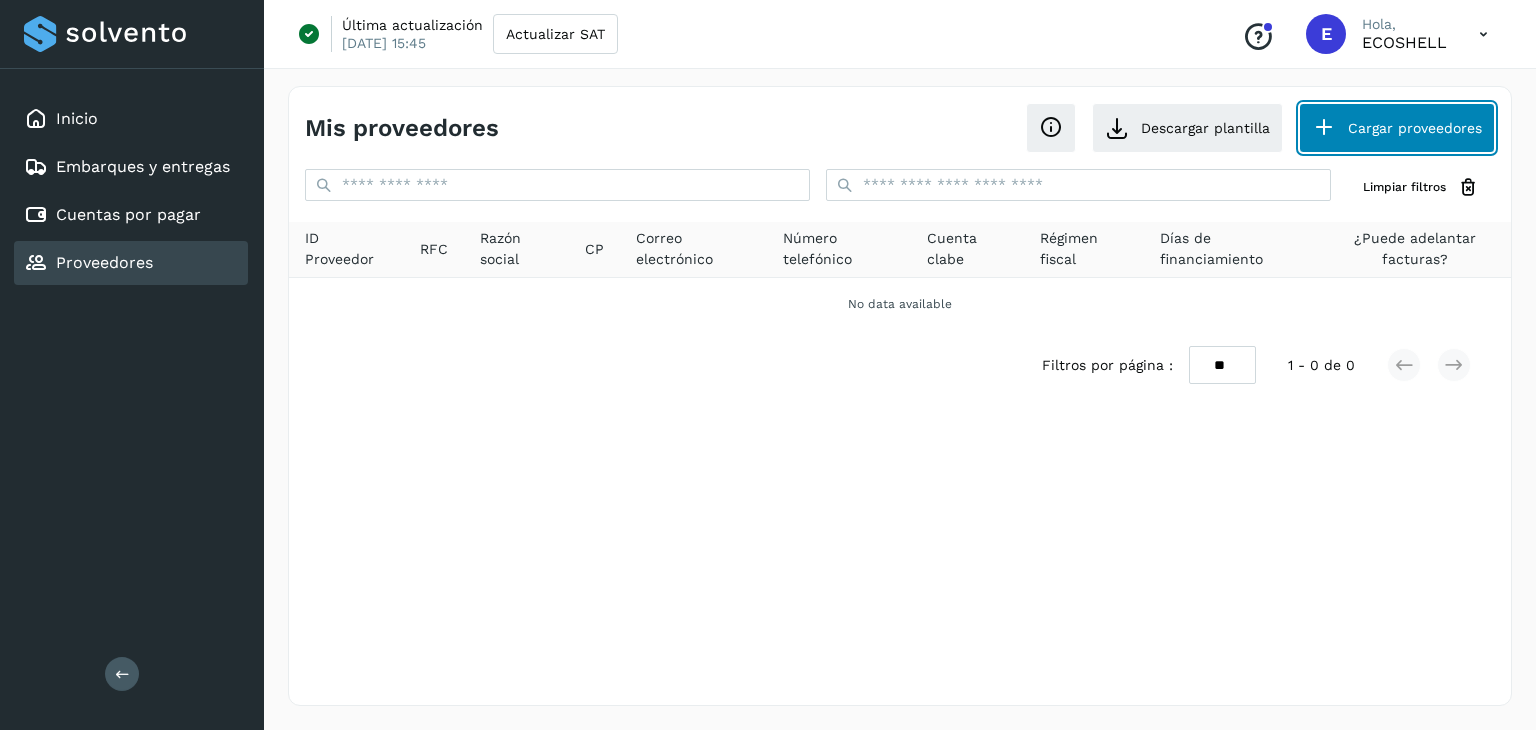 click on "Cargar proveedores" at bounding box center [1397, 128] 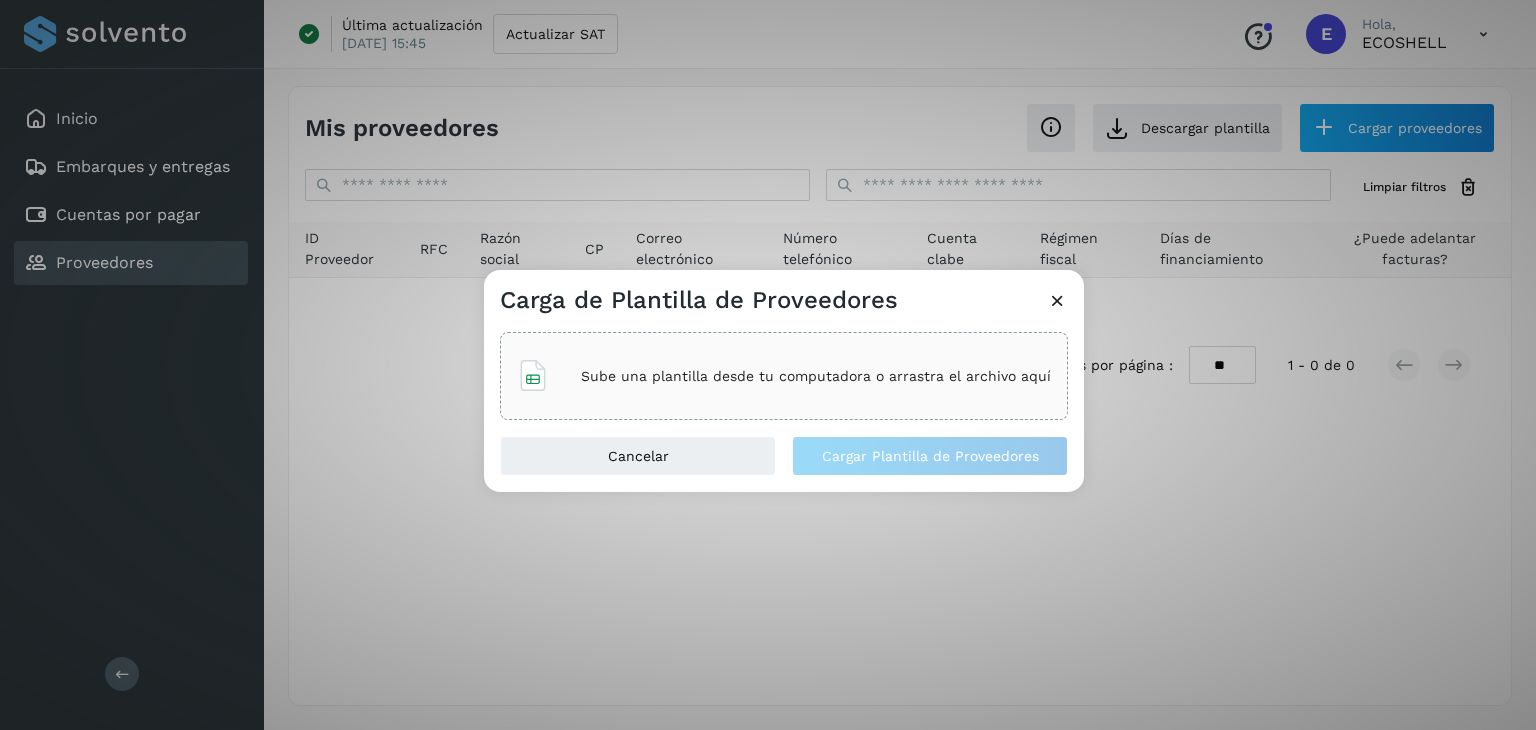 click on "Sube una plantilla desde tu computadora o arrastra el archivo aquí" at bounding box center [816, 376] 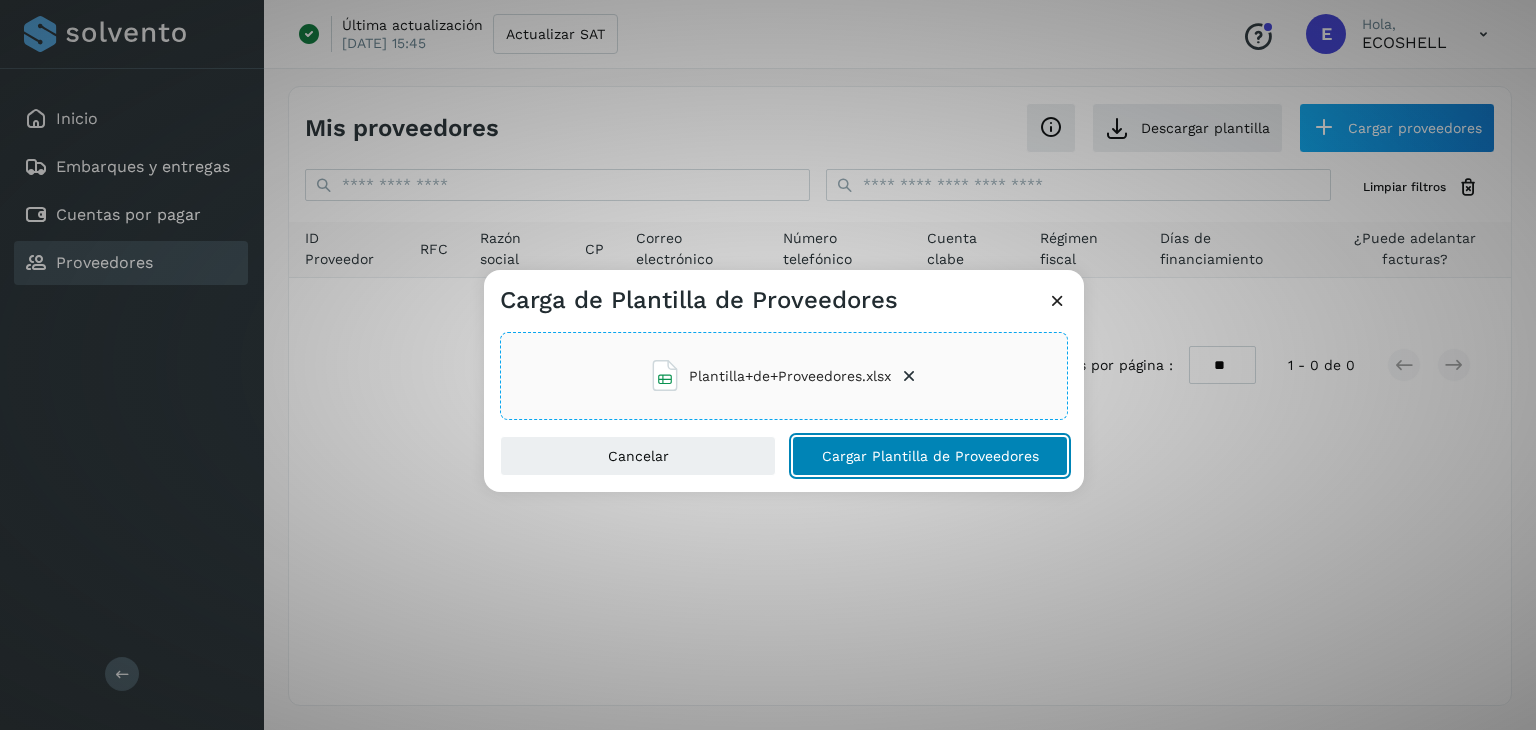 click on "Cargar Plantilla de Proveedores" 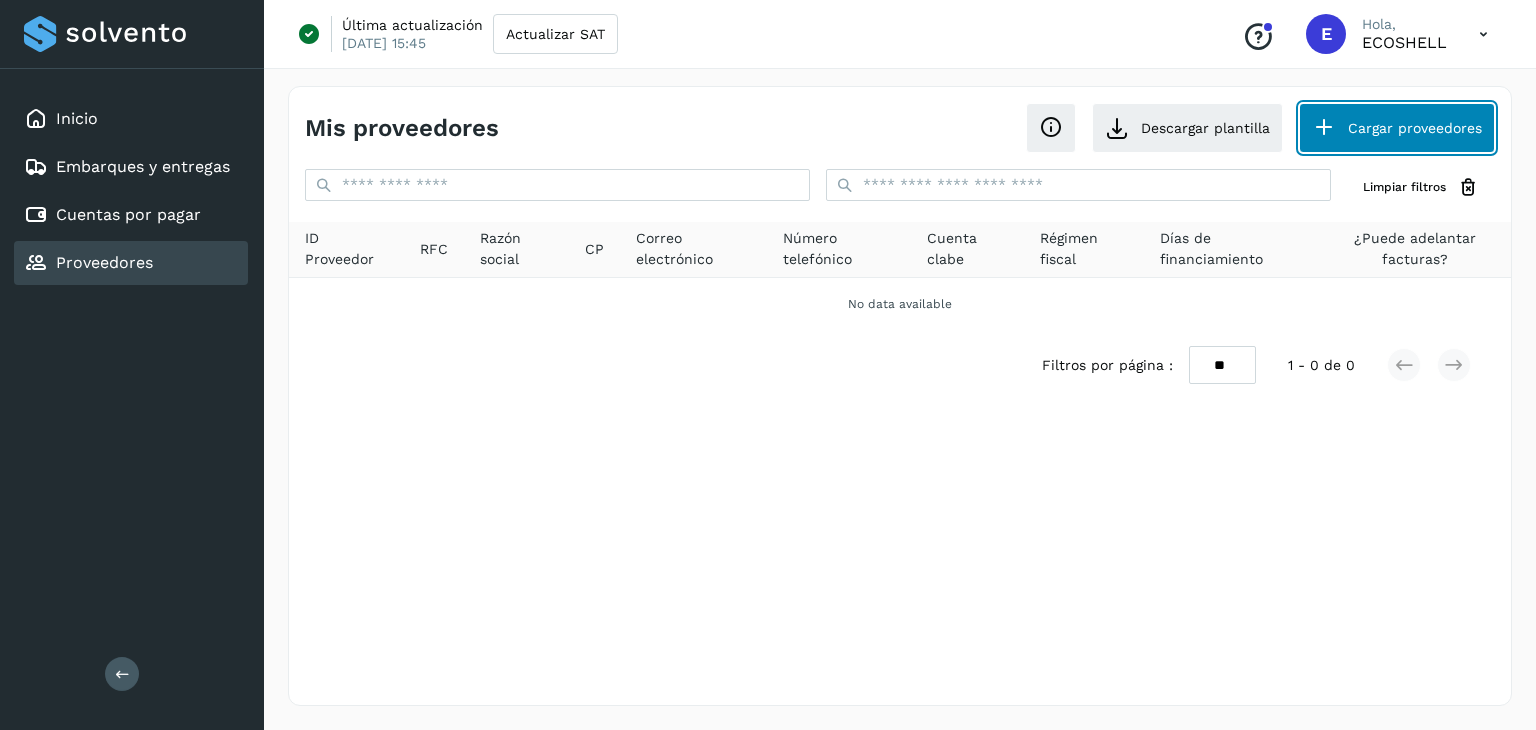 click on "Cargar proveedores" at bounding box center [1397, 128] 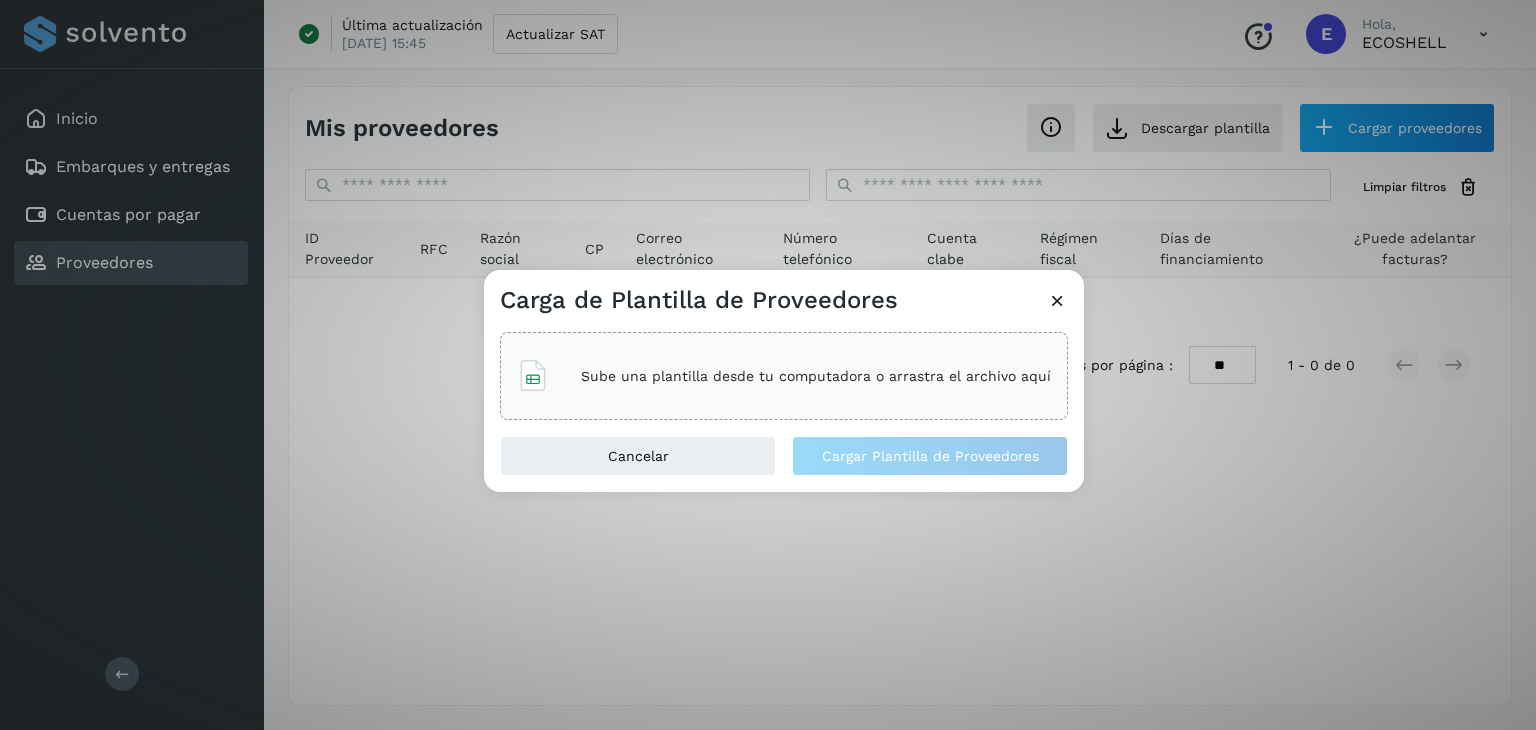 click on "Sube una plantilla desde tu computadora o arrastra el archivo aquí" 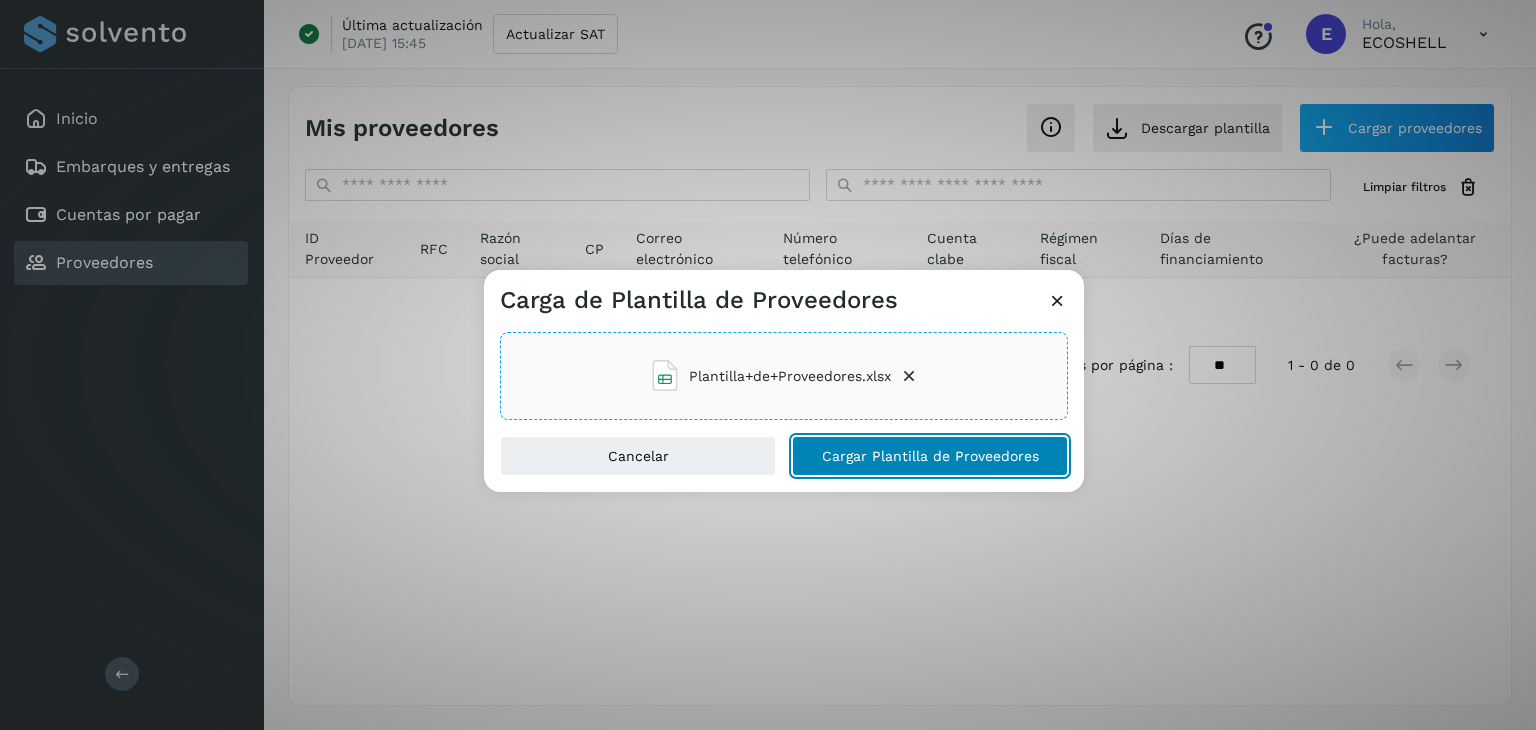 click on "Cargar Plantilla de Proveedores" 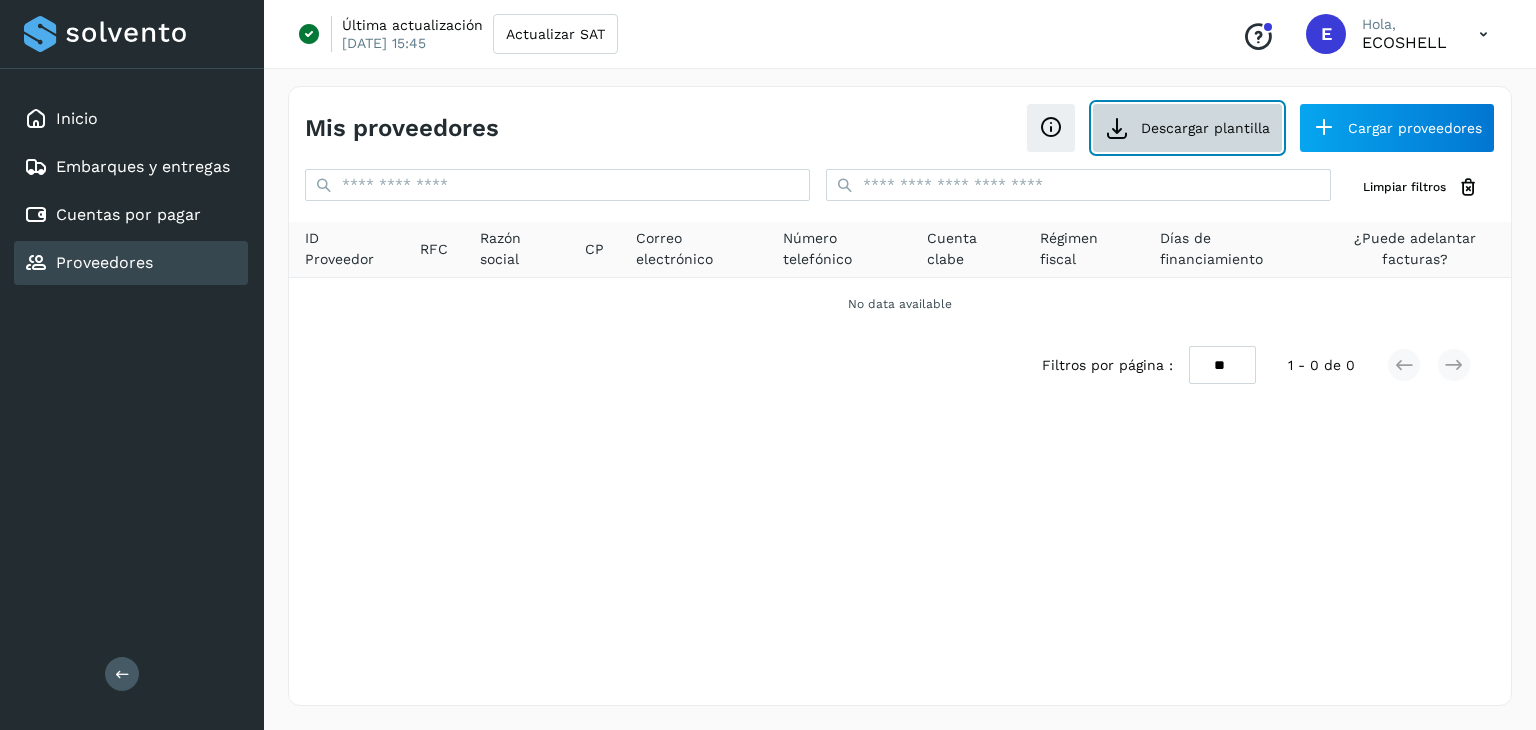 click on "Descargar plantilla" 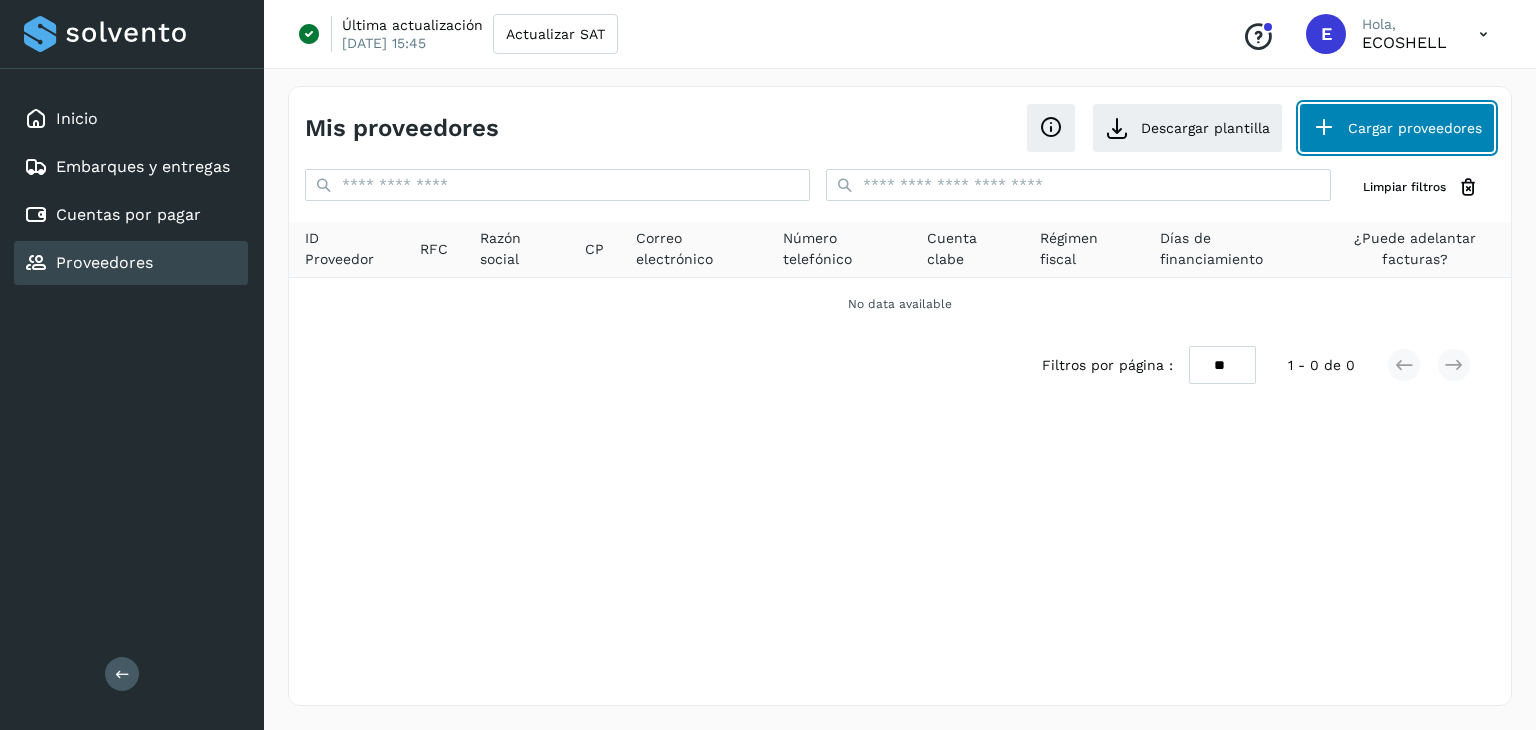 click on "Cargar proveedores" at bounding box center (1397, 128) 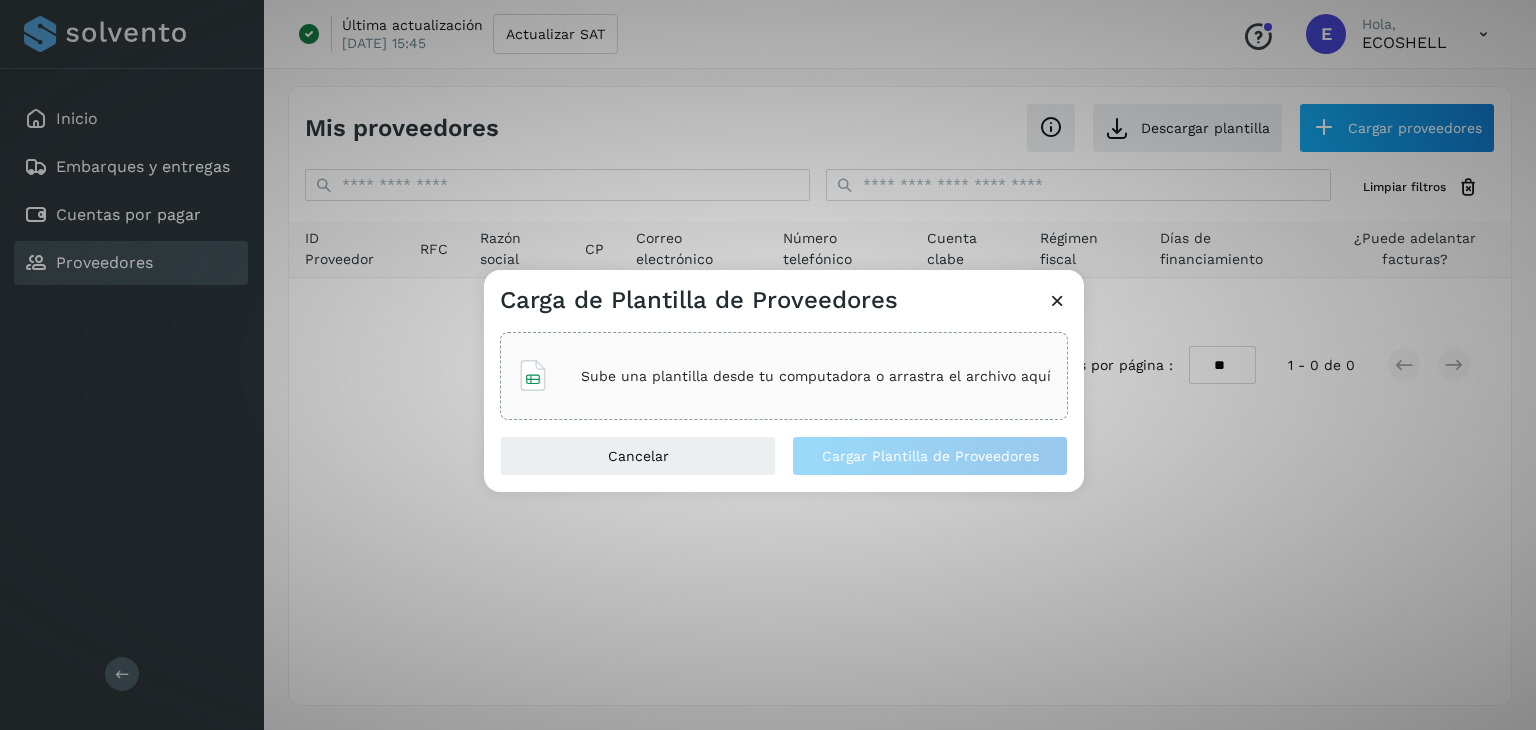 click on "Sube una plantilla desde tu computadora o arrastra el archivo aquí" 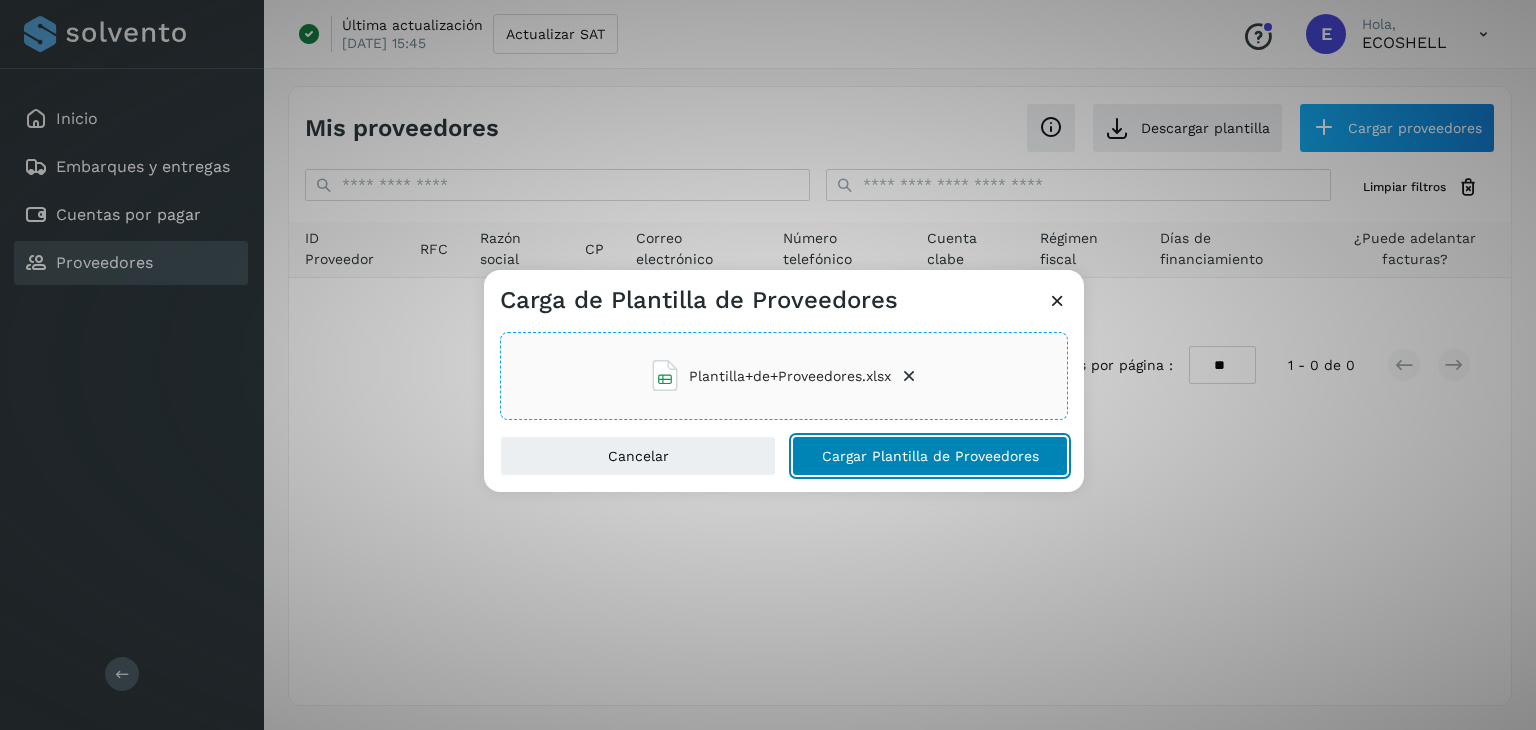 click on "Cargar Plantilla de Proveedores" 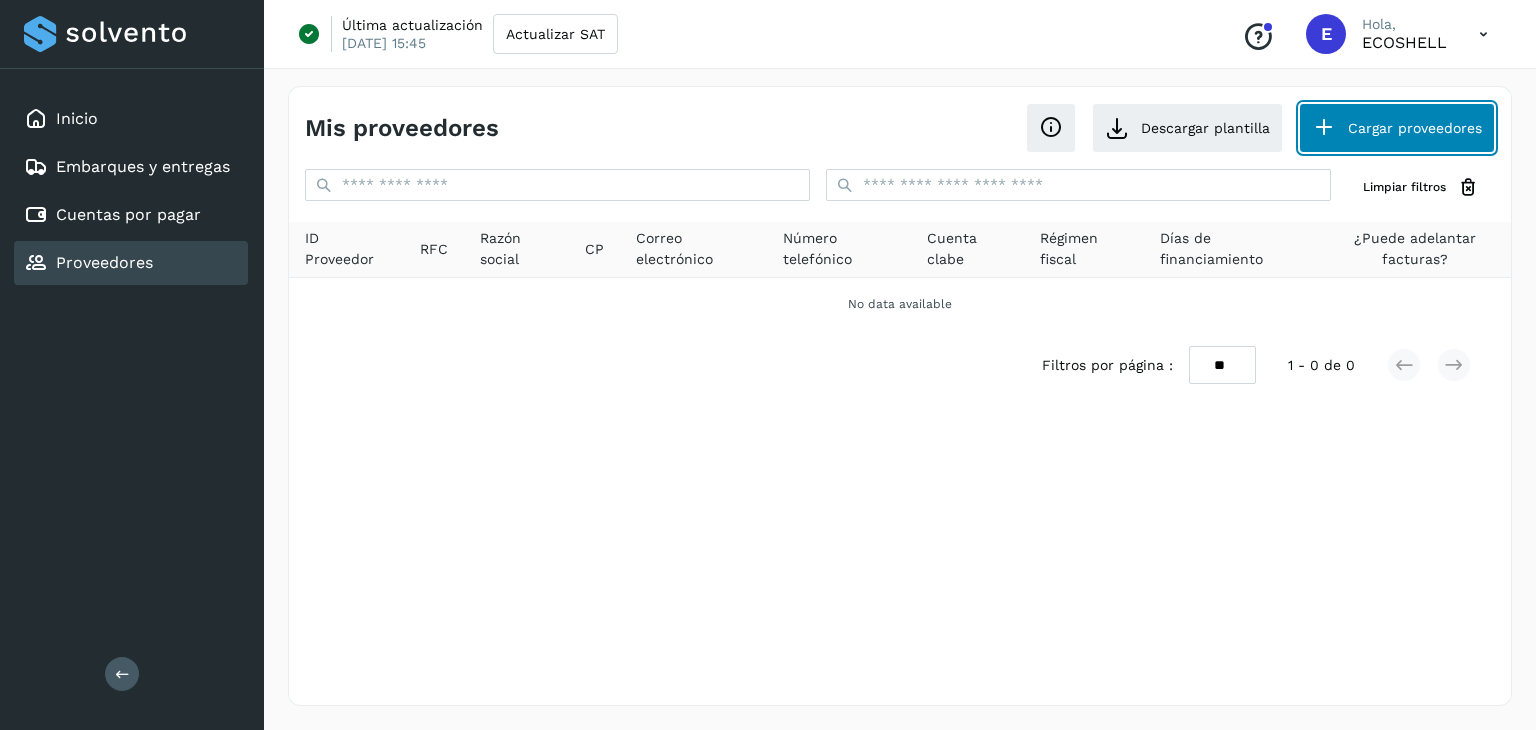 click on "Cargar proveedores" at bounding box center [1397, 128] 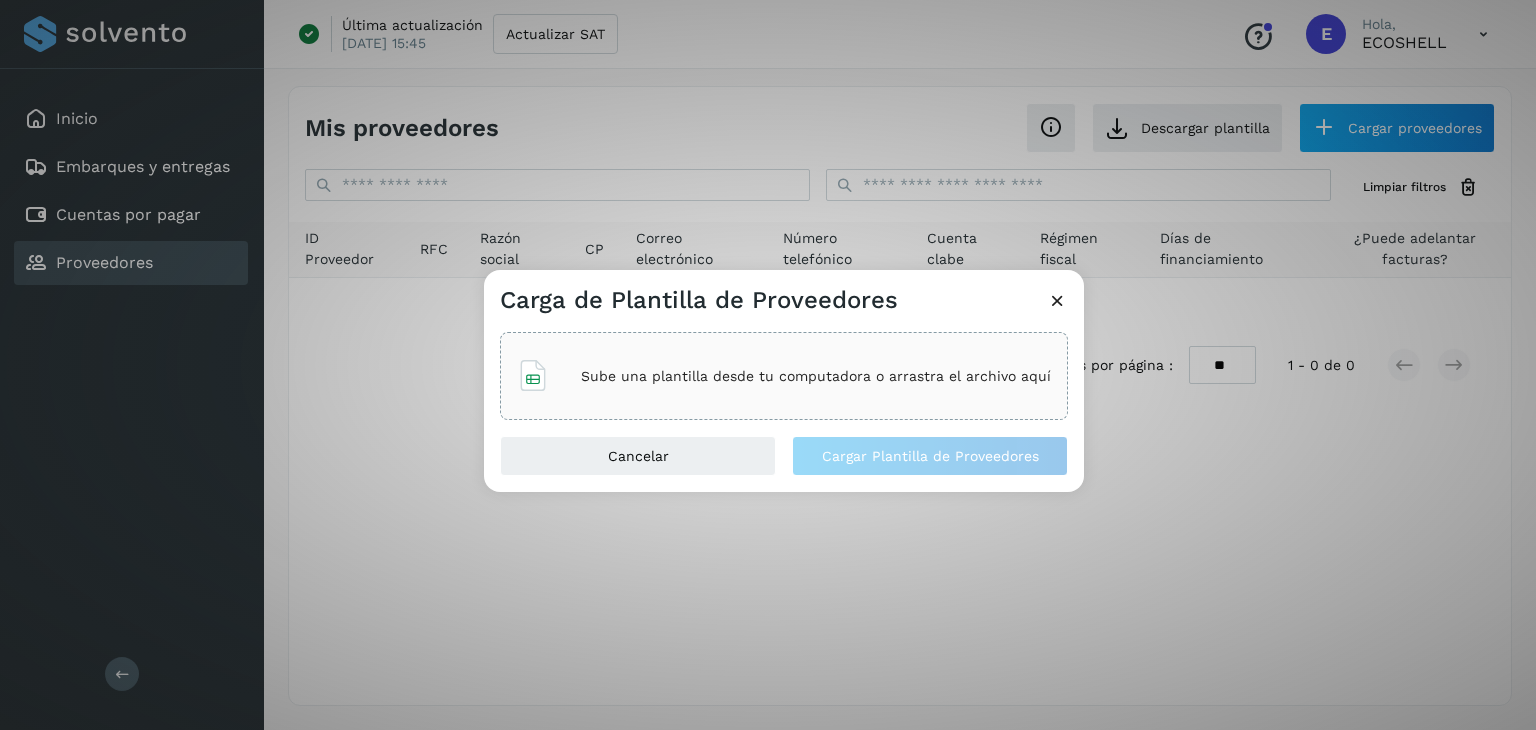 click on "Carga de Plantilla de Proveedores Sube una plantilla desde tu computadora o arrastra el archivo aquí Cancelar Cargar Plantilla de Proveedores" at bounding box center [768, 365] 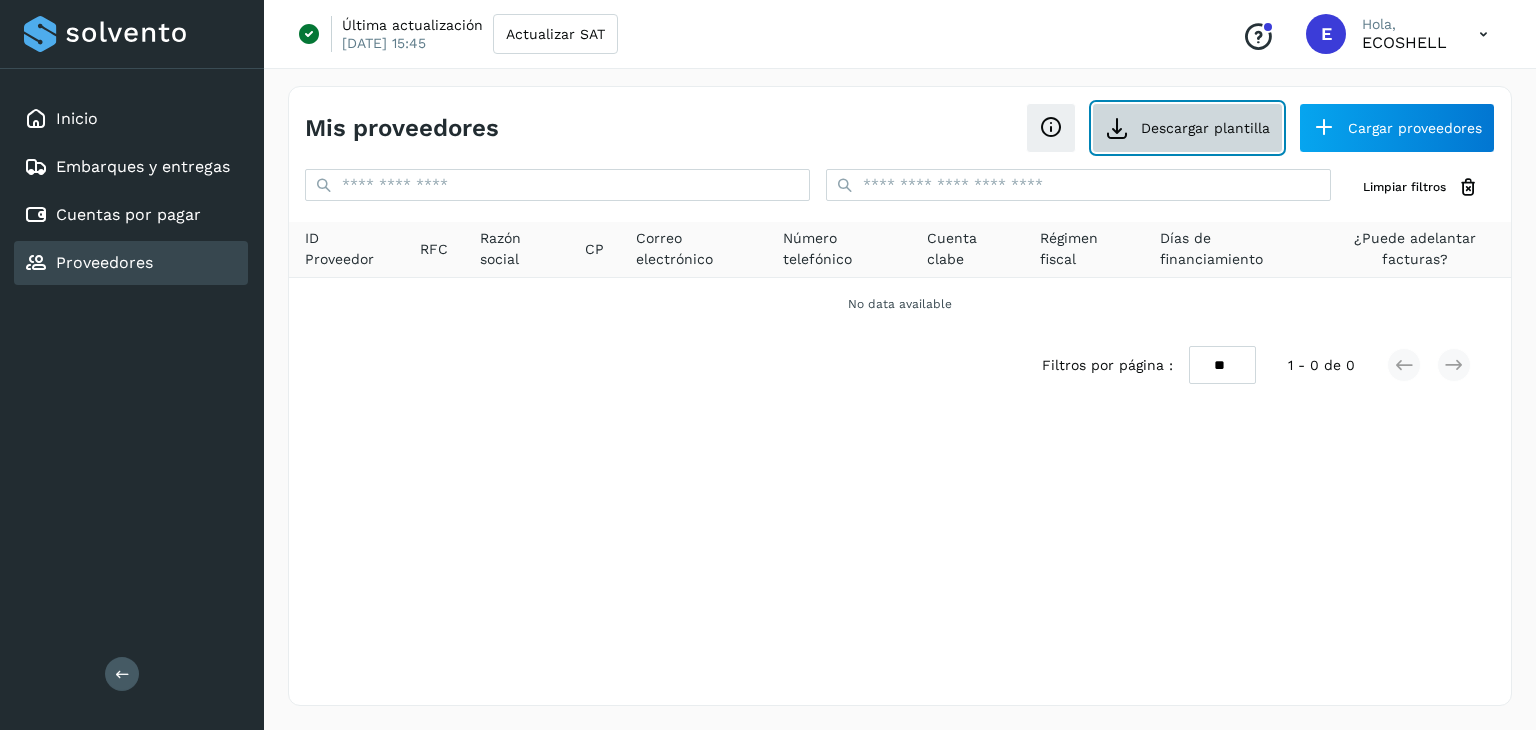 click on "Descargar plantilla" 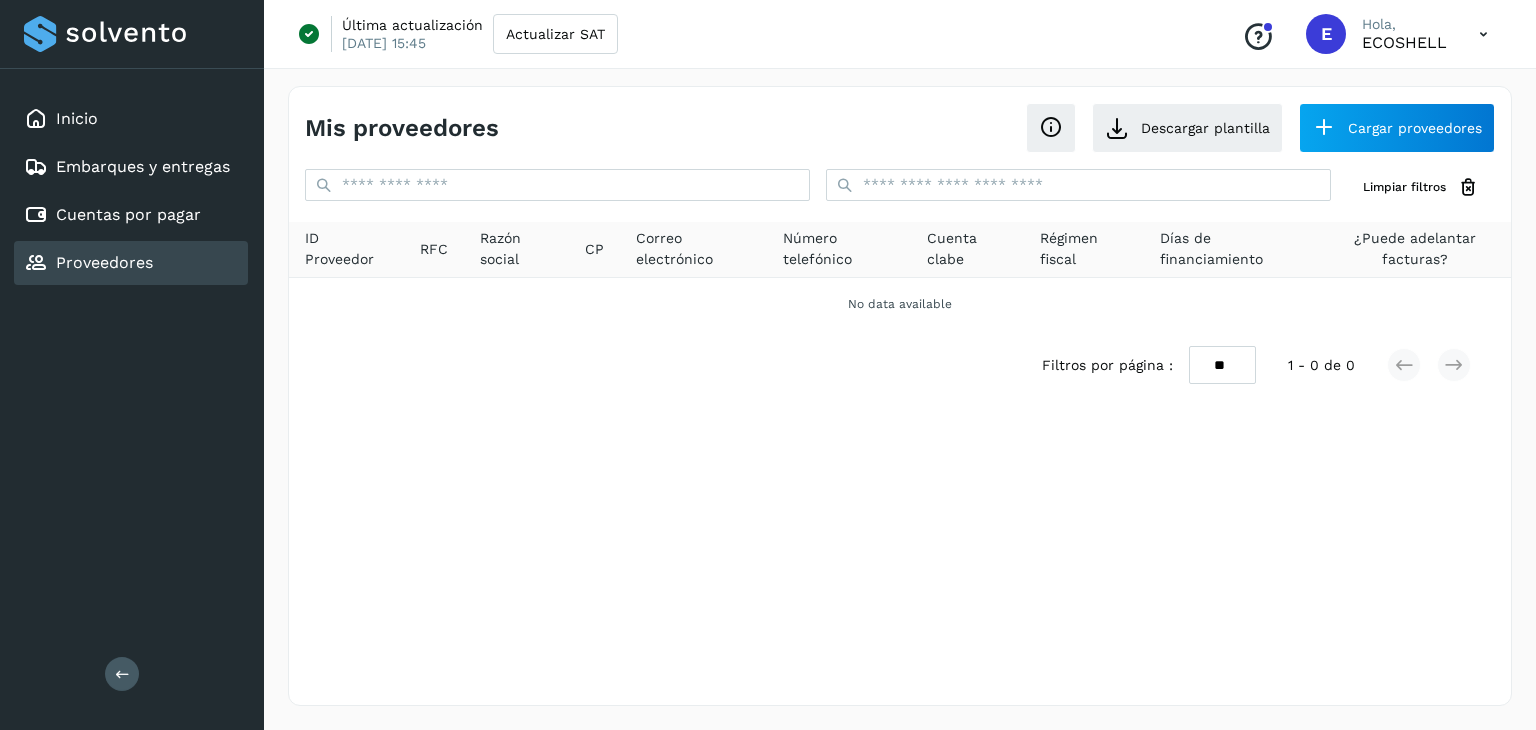 click at bounding box center (1483, 34) 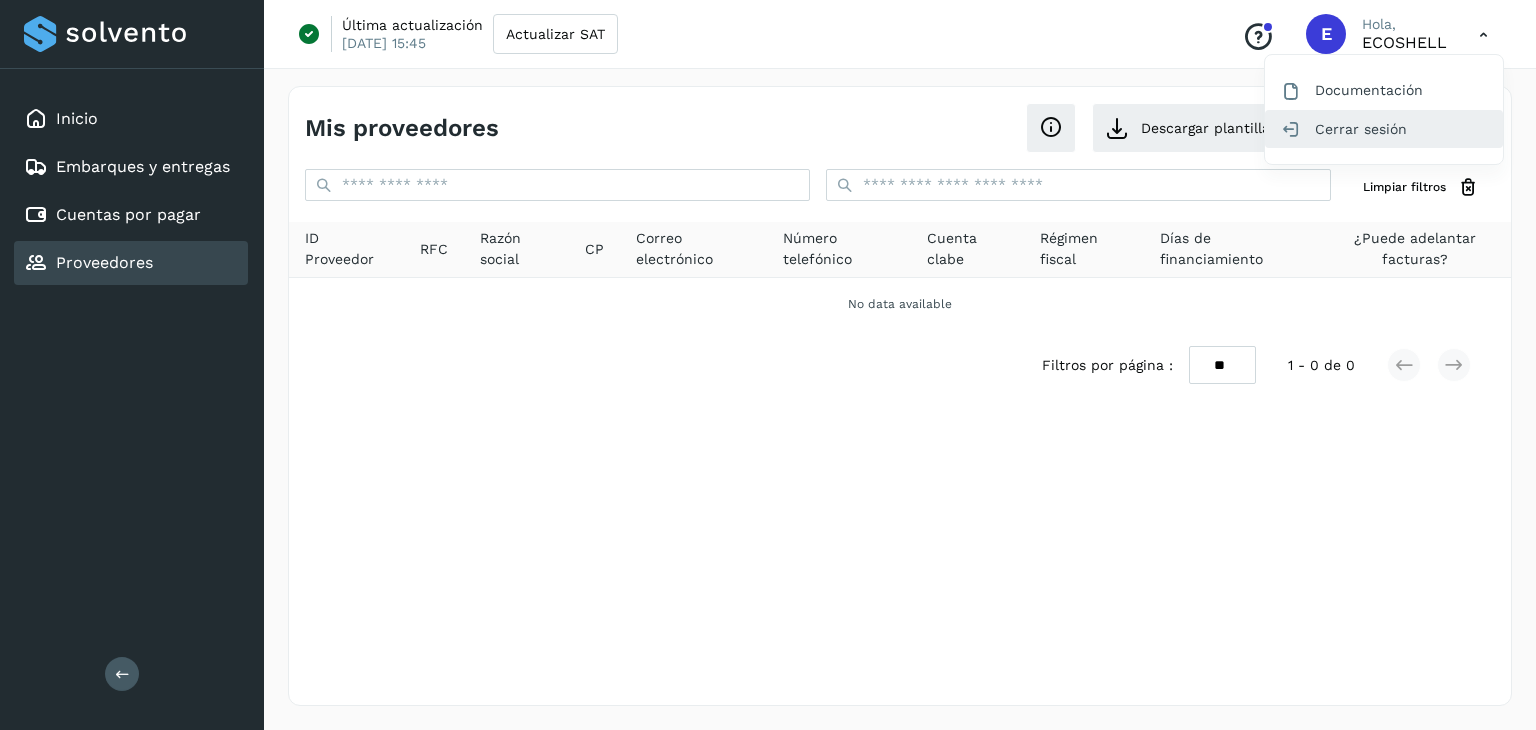 click on "Cerrar sesión" 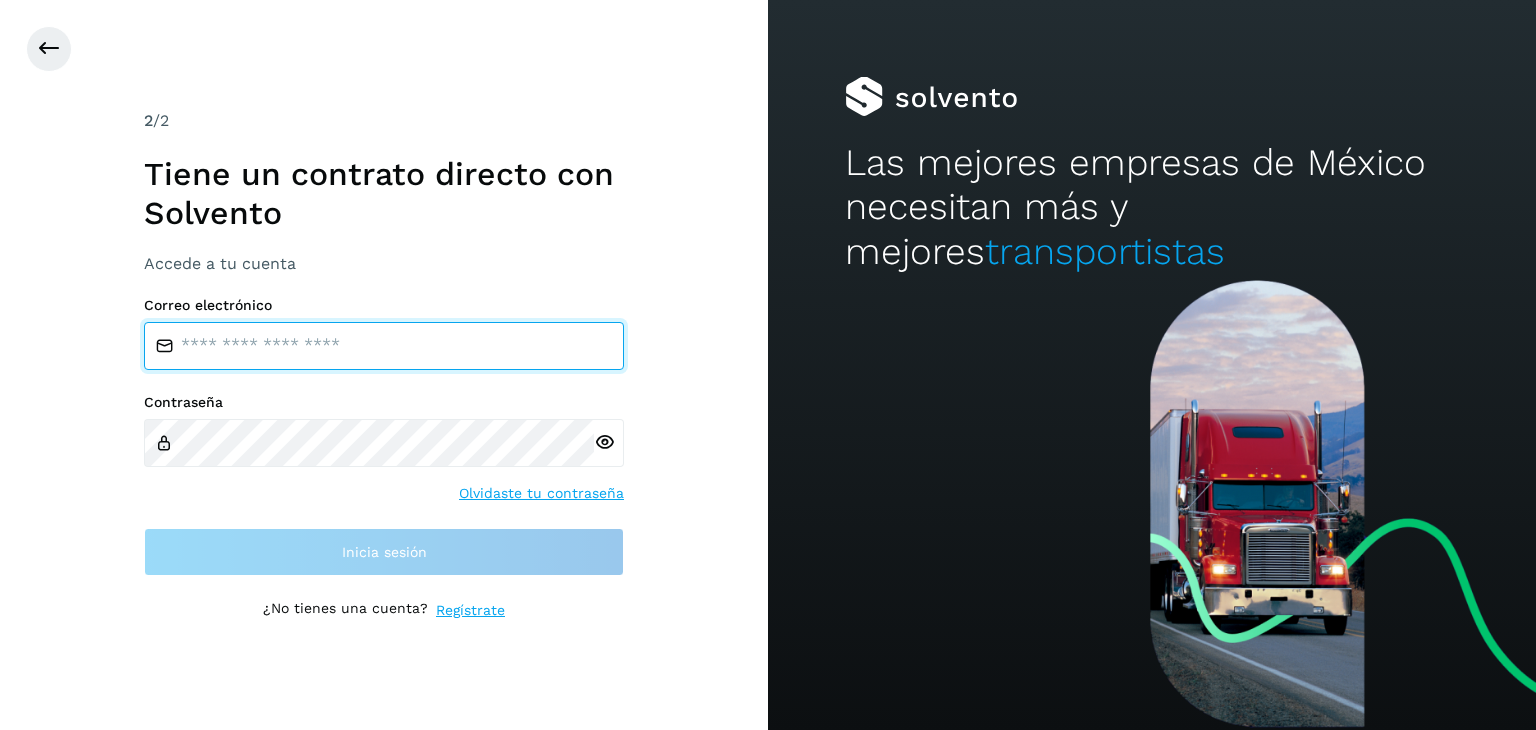 type on "**********" 